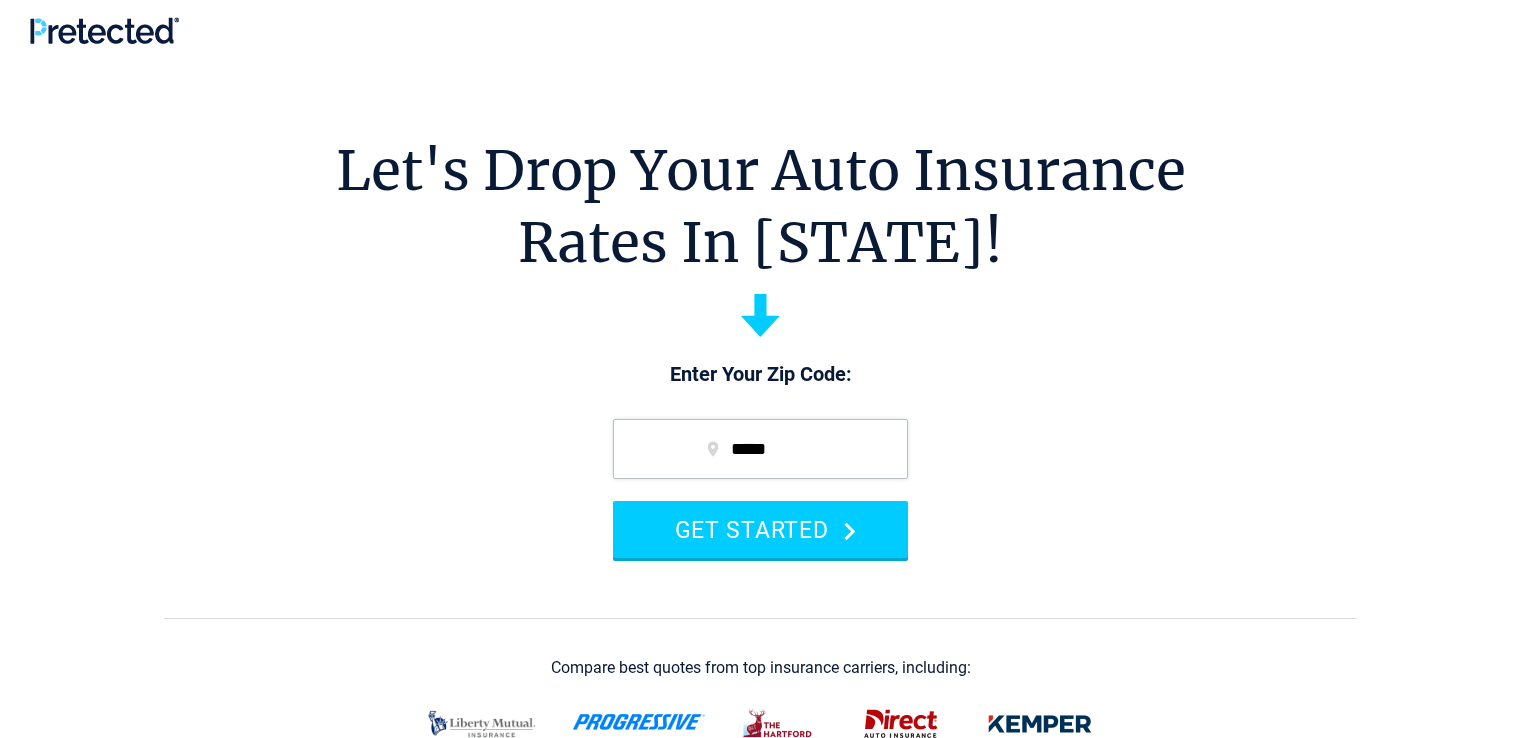 scroll, scrollTop: 0, scrollLeft: 0, axis: both 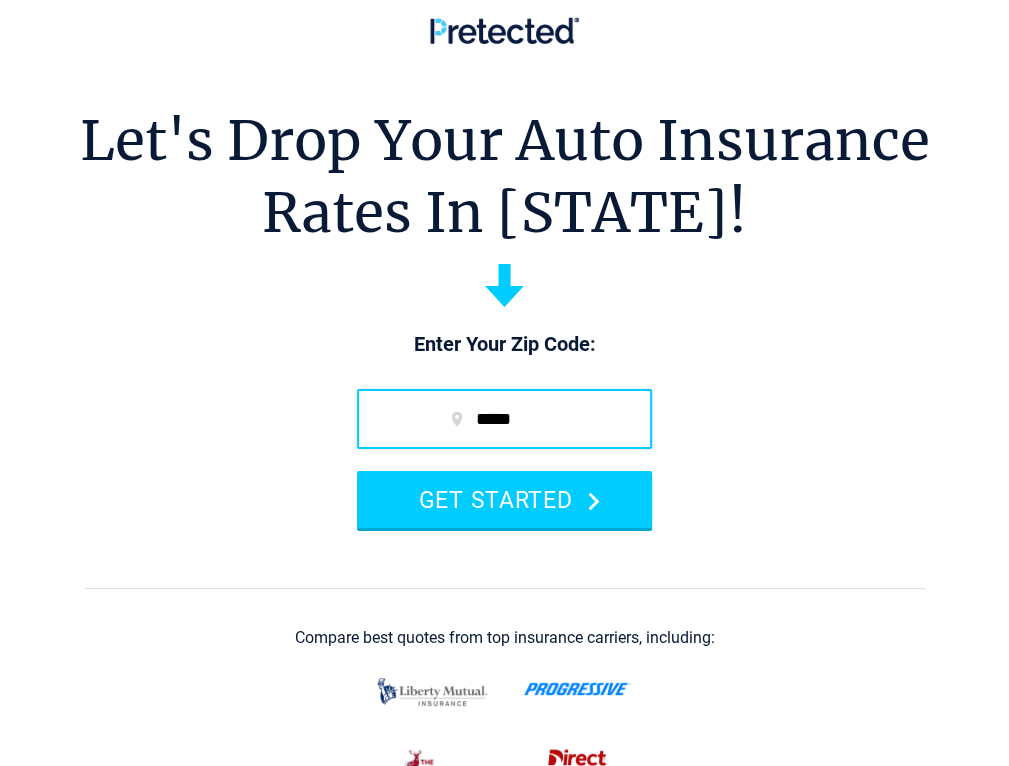 click on "*****" at bounding box center (504, 419) 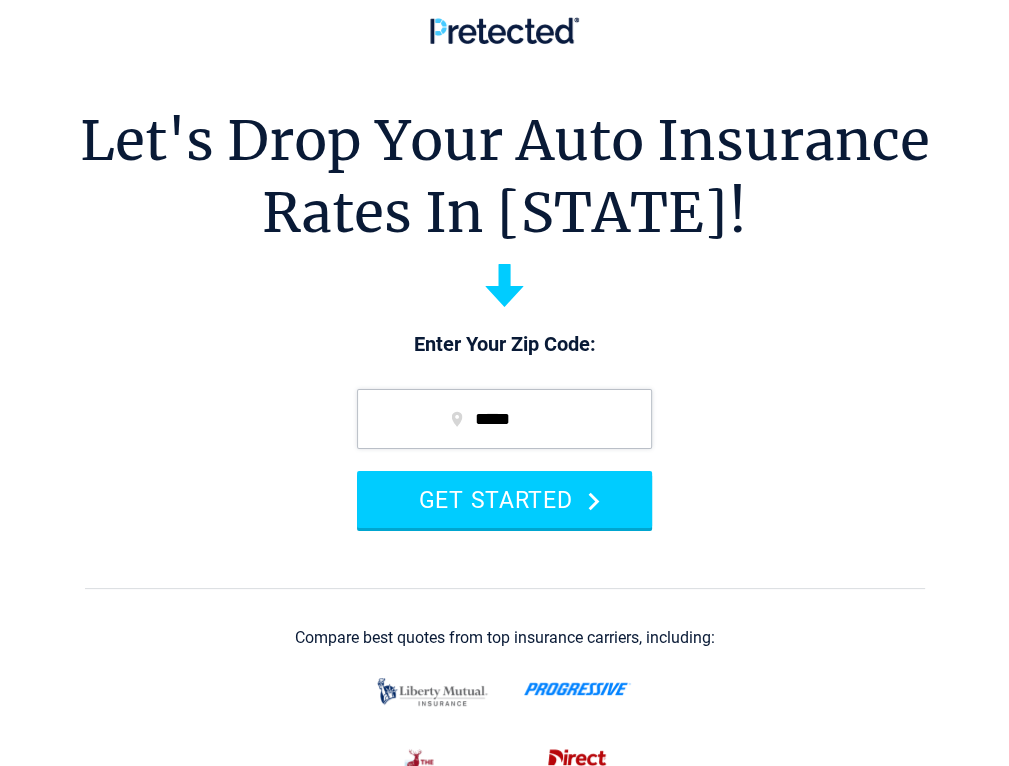 drag, startPoint x: 468, startPoint y: 540, endPoint x: 666, endPoint y: 538, distance: 198.0101 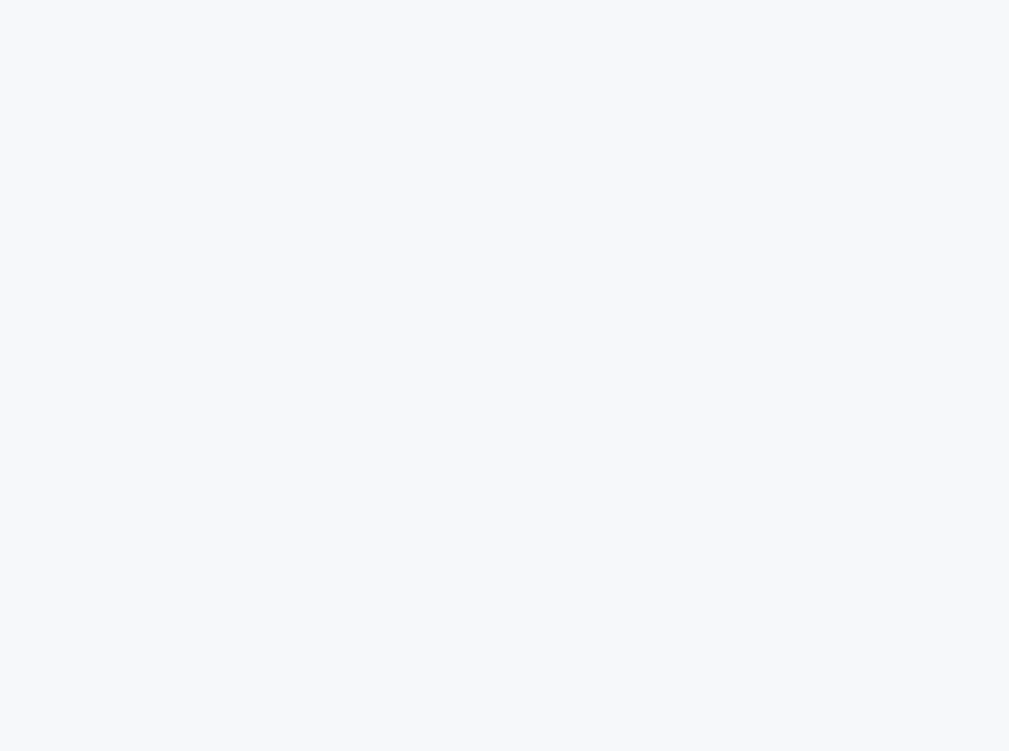 scroll, scrollTop: 0, scrollLeft: 0, axis: both 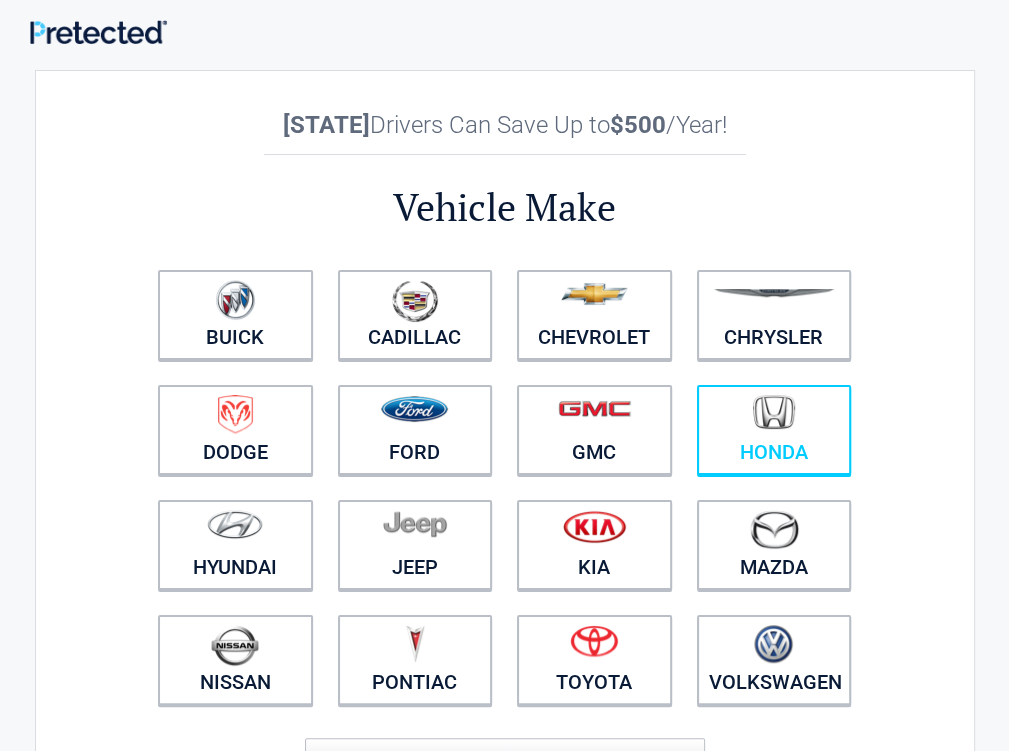 click at bounding box center (774, 412) 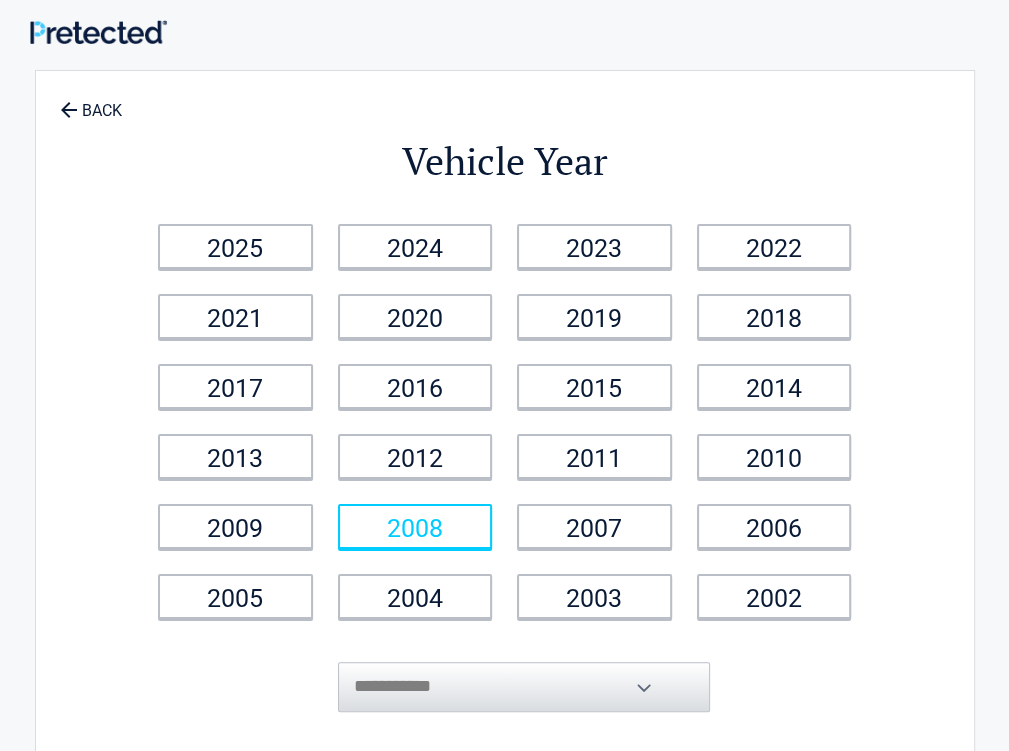 click on "2008" at bounding box center [415, 526] 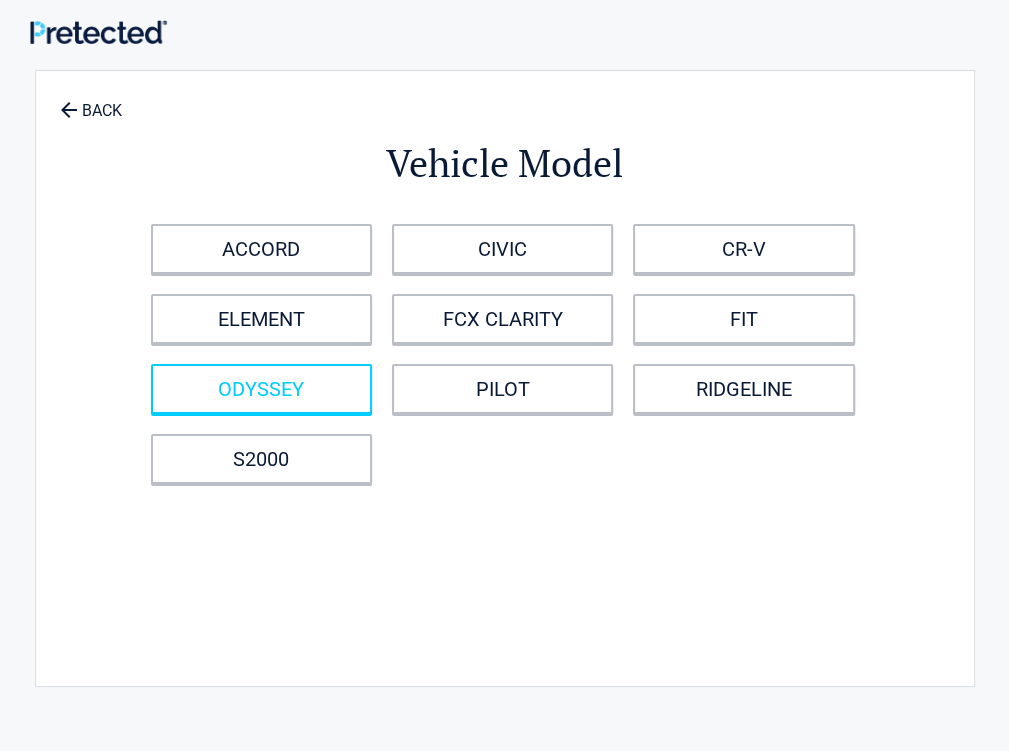 click on "ODYSSEY" at bounding box center [261, 389] 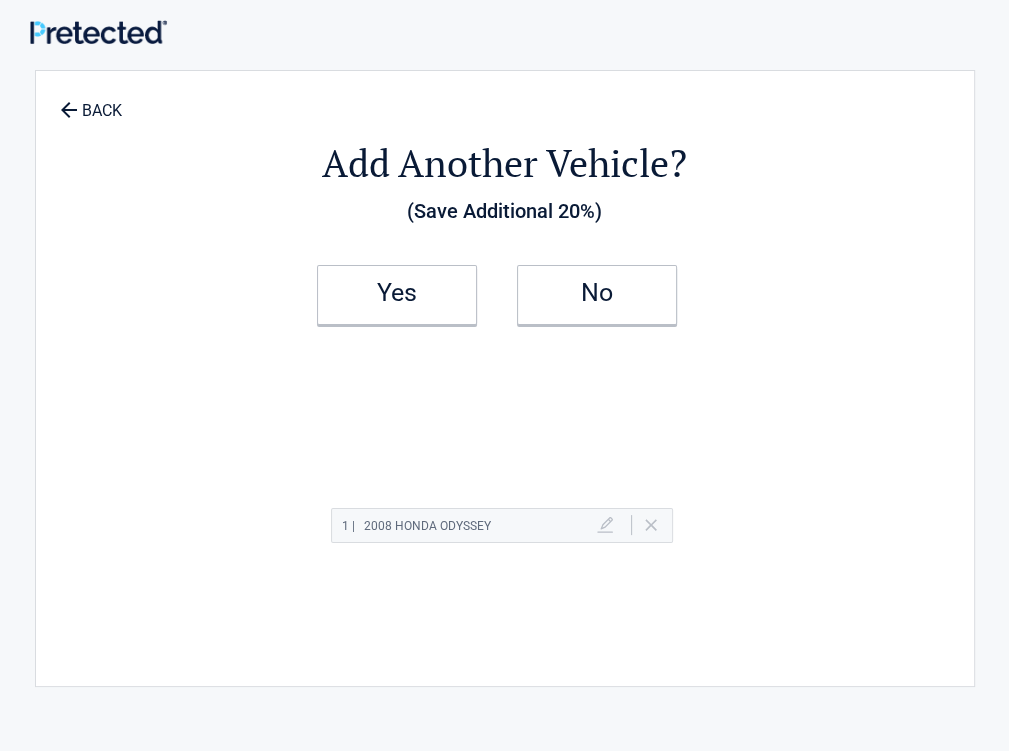 click on "Add Another Vehicle?
(Save Additional 20%)
Yes
No
1 |  2008 Honda ODYSSEY   Delete" at bounding box center [505, 368] 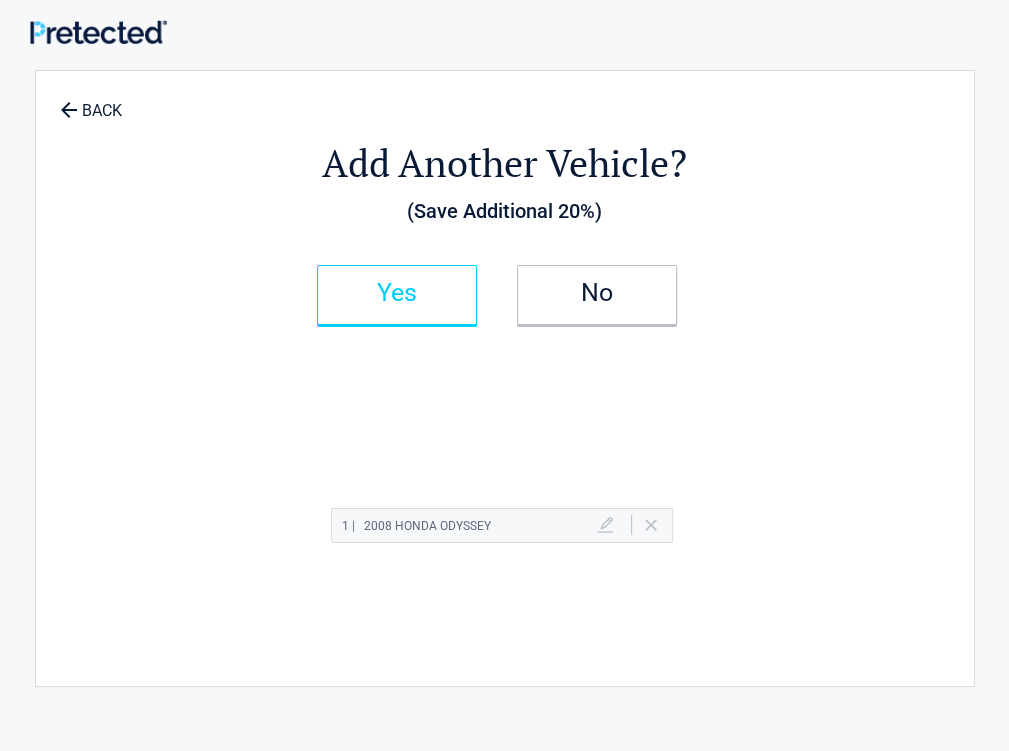 drag, startPoint x: 448, startPoint y: 290, endPoint x: 505, endPoint y: 319, distance: 63.953106 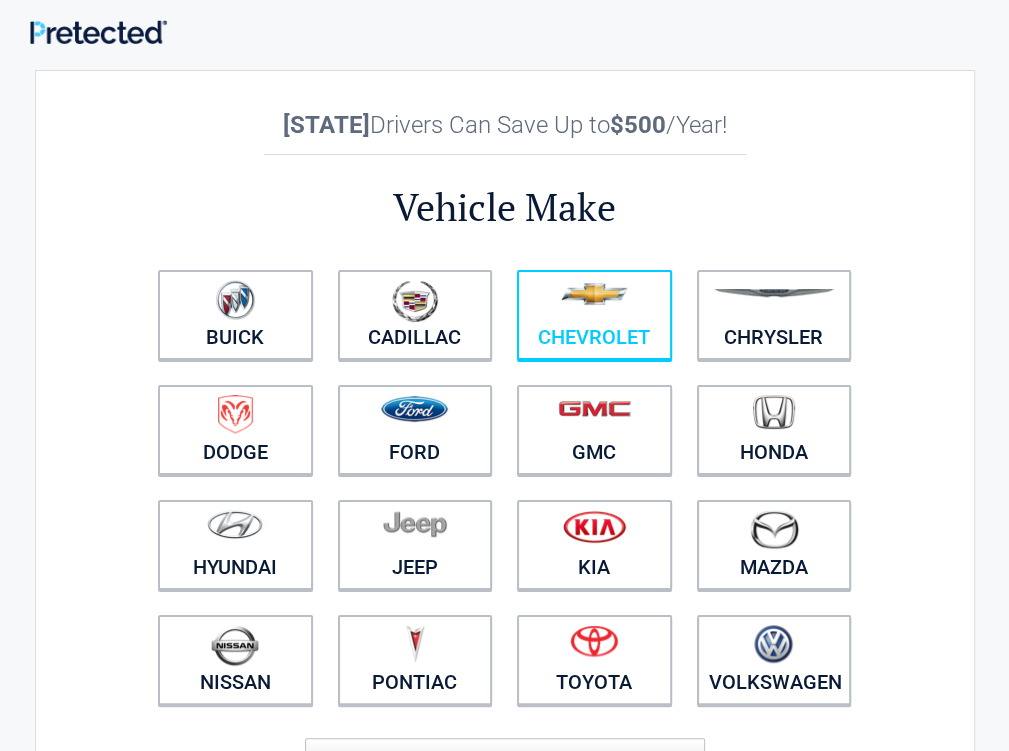 click on "Chevrolet" at bounding box center (594, 315) 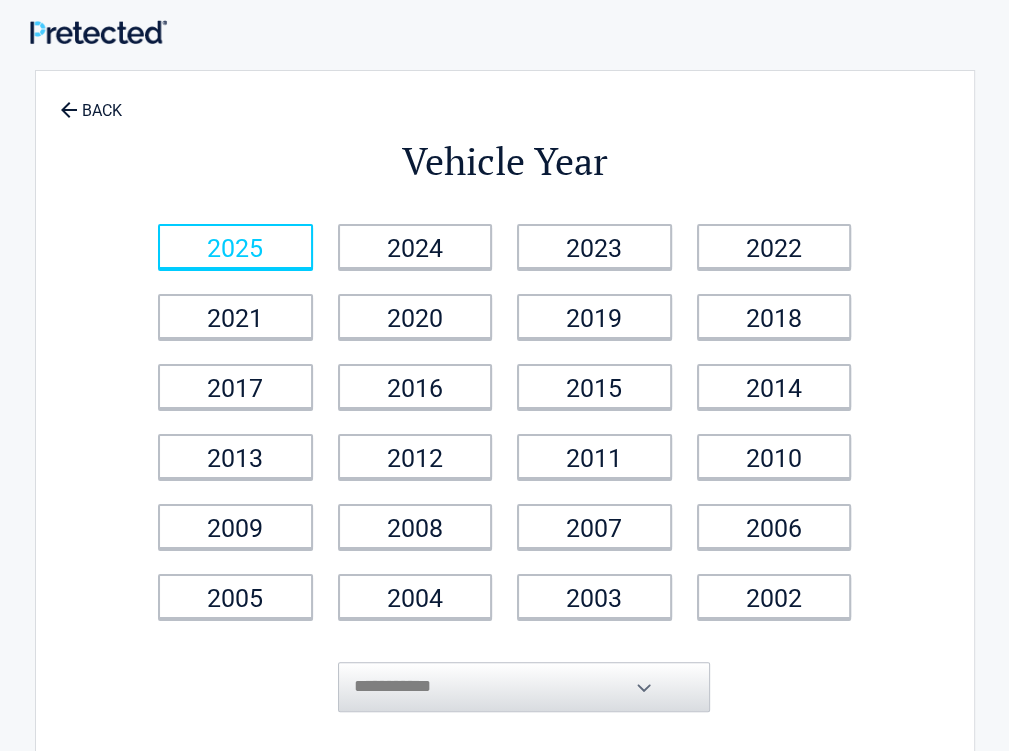 drag, startPoint x: 275, startPoint y: 218, endPoint x: 304, endPoint y: 235, distance: 33.61547 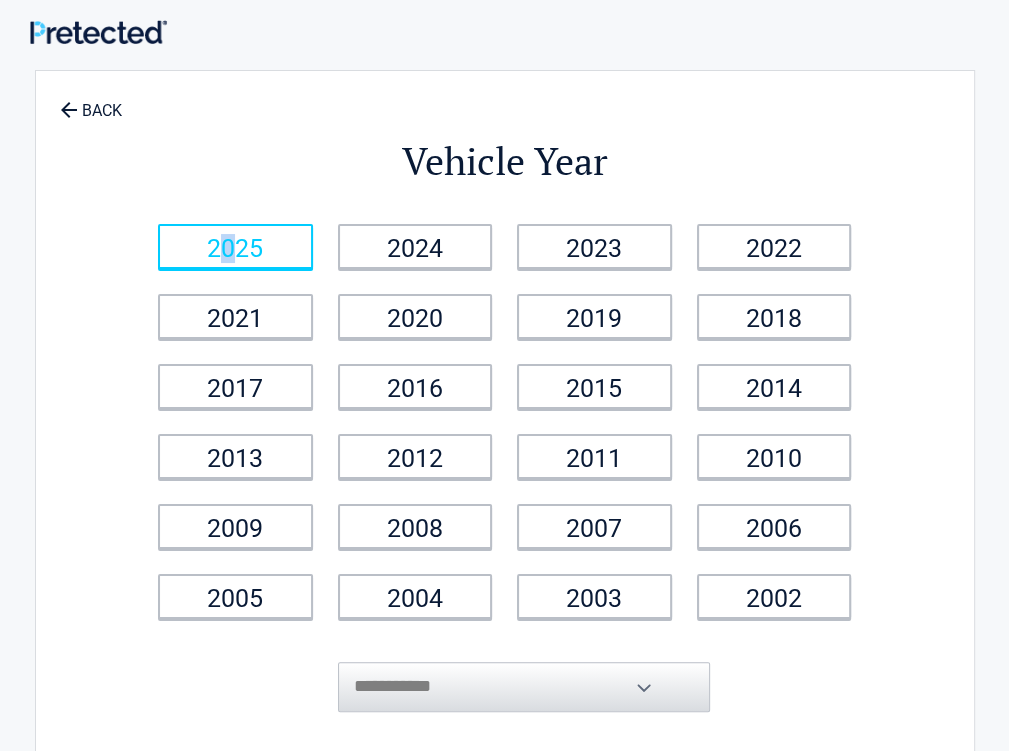 click on "2025" at bounding box center [235, 246] 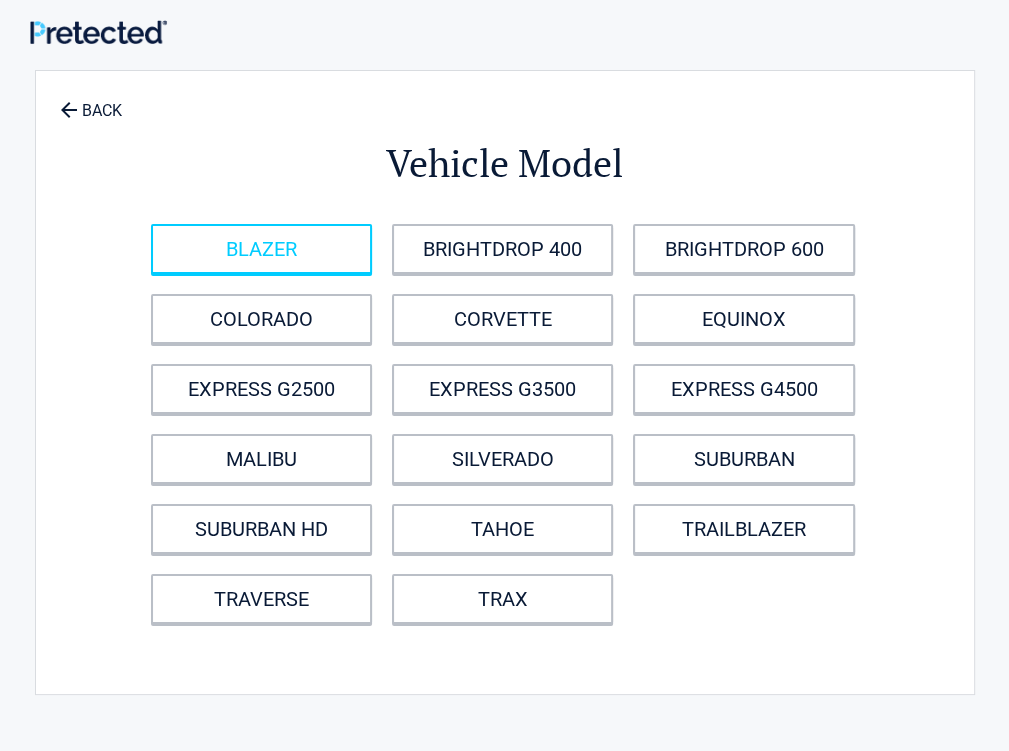 click on "BLAZER" at bounding box center [261, 249] 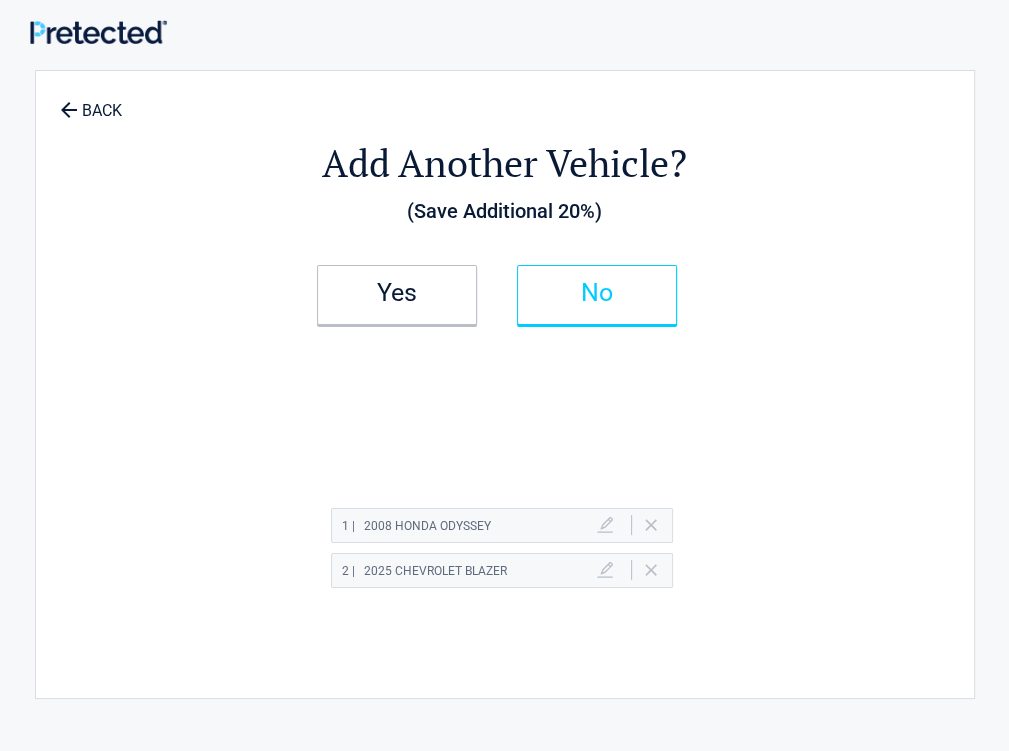 click on "No" at bounding box center [597, 295] 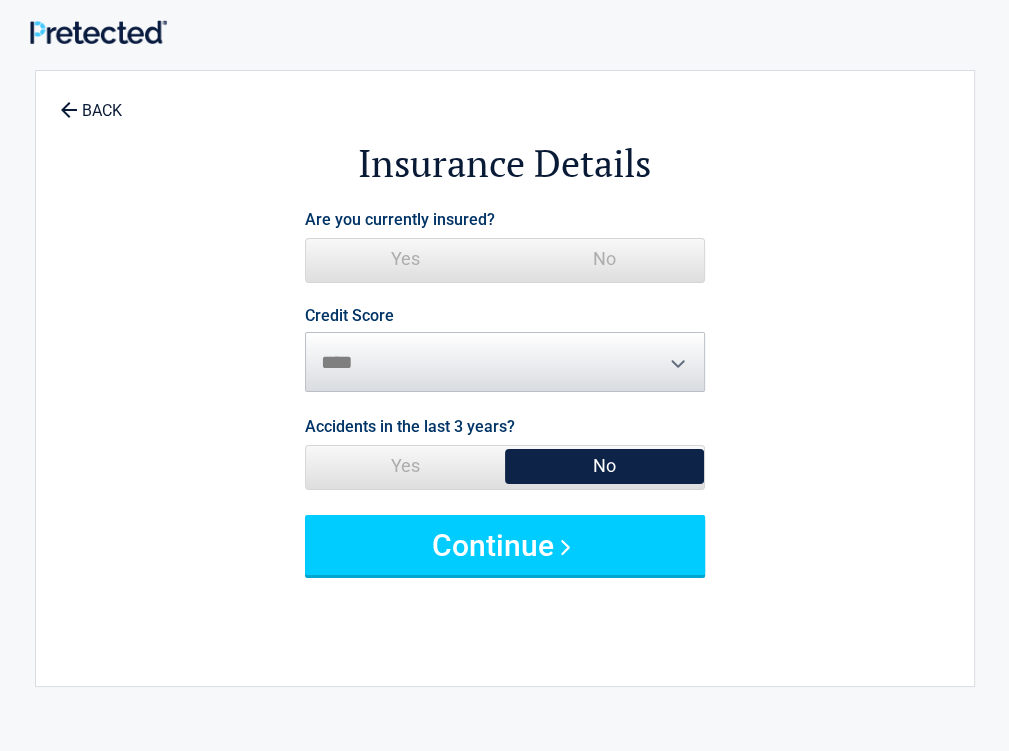 click on "Yes
No" at bounding box center (505, 260) 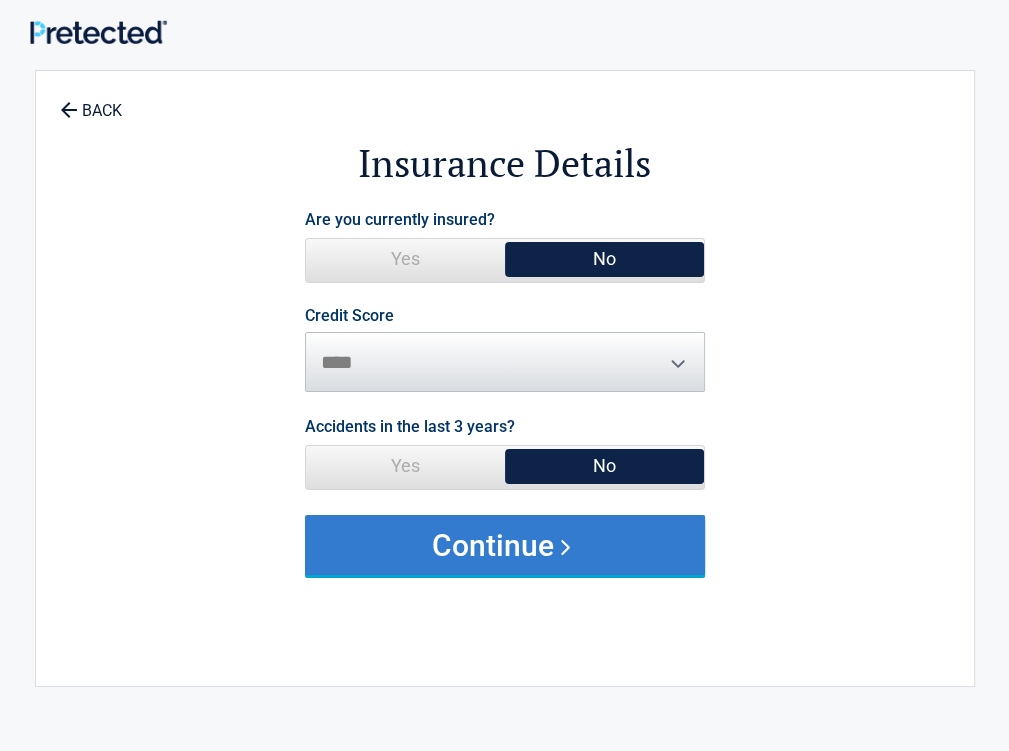drag, startPoint x: 656, startPoint y: 523, endPoint x: 707, endPoint y: 540, distance: 53.75872 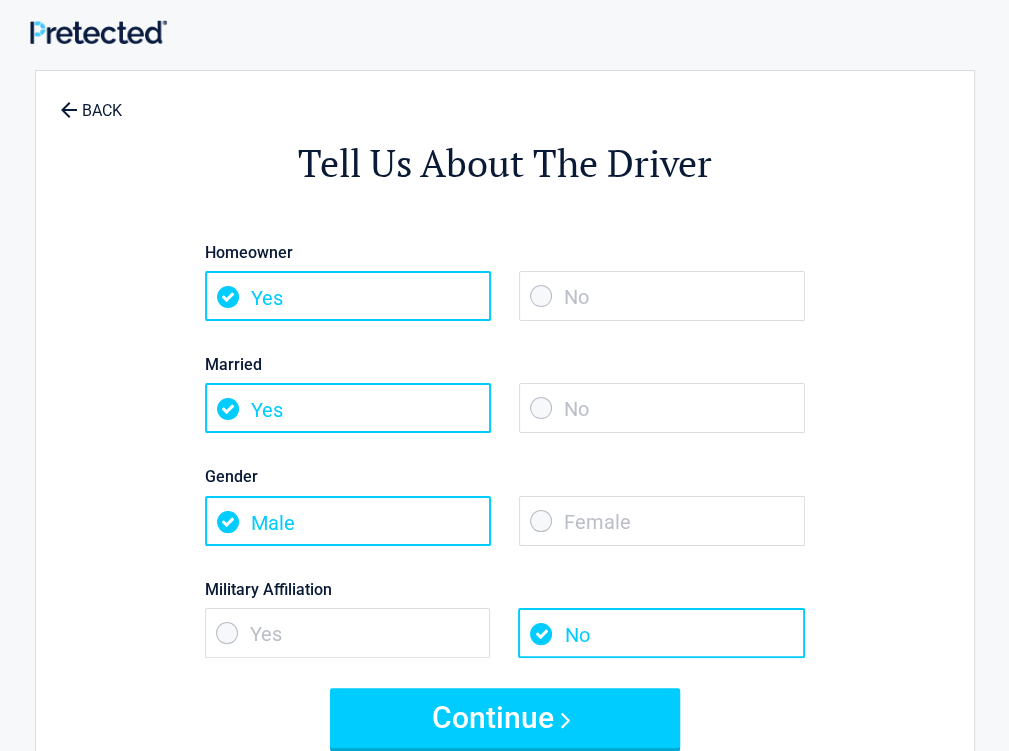 click on "No" at bounding box center [662, 296] 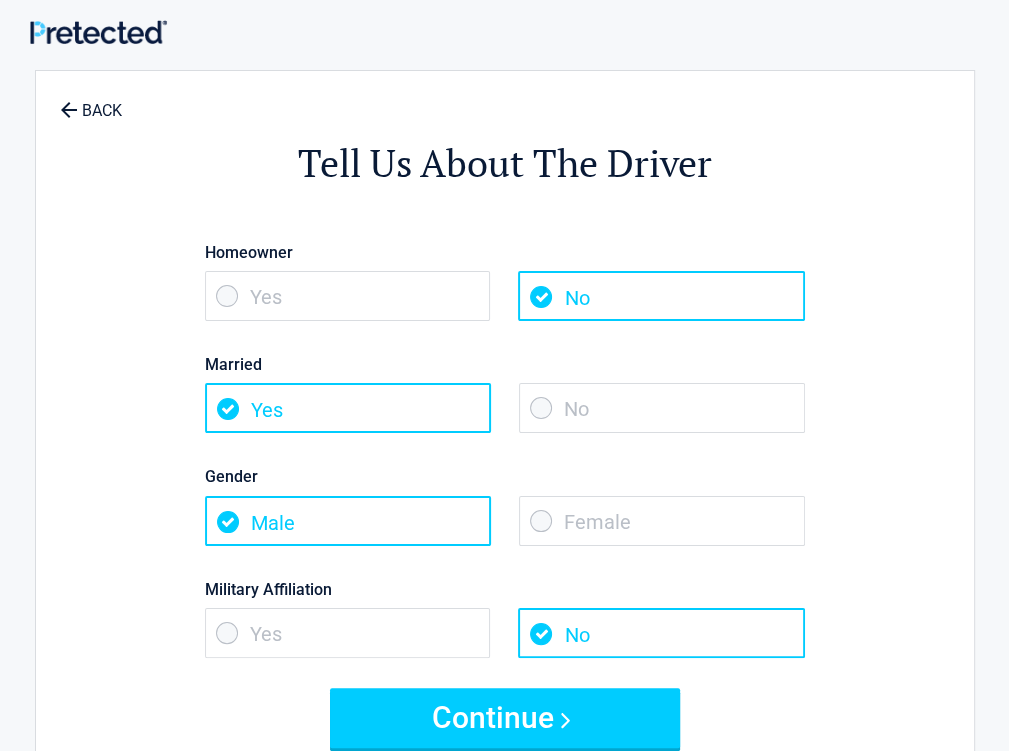 click on "Female" at bounding box center [662, 521] 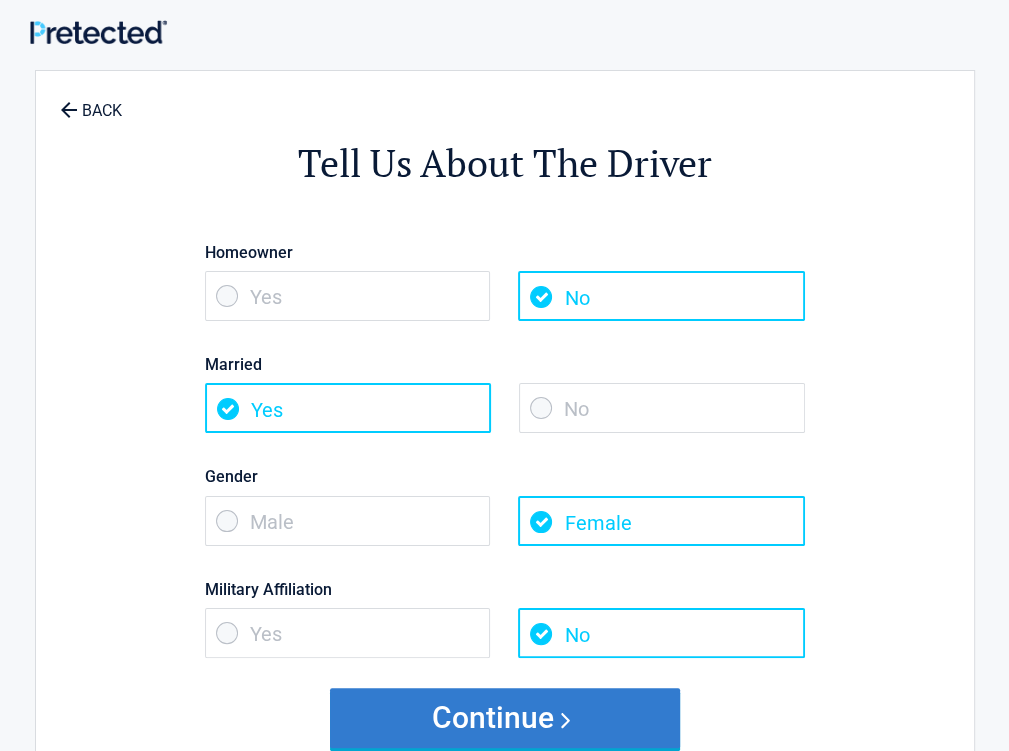 drag, startPoint x: 453, startPoint y: 536, endPoint x: 603, endPoint y: 690, distance: 214.97906 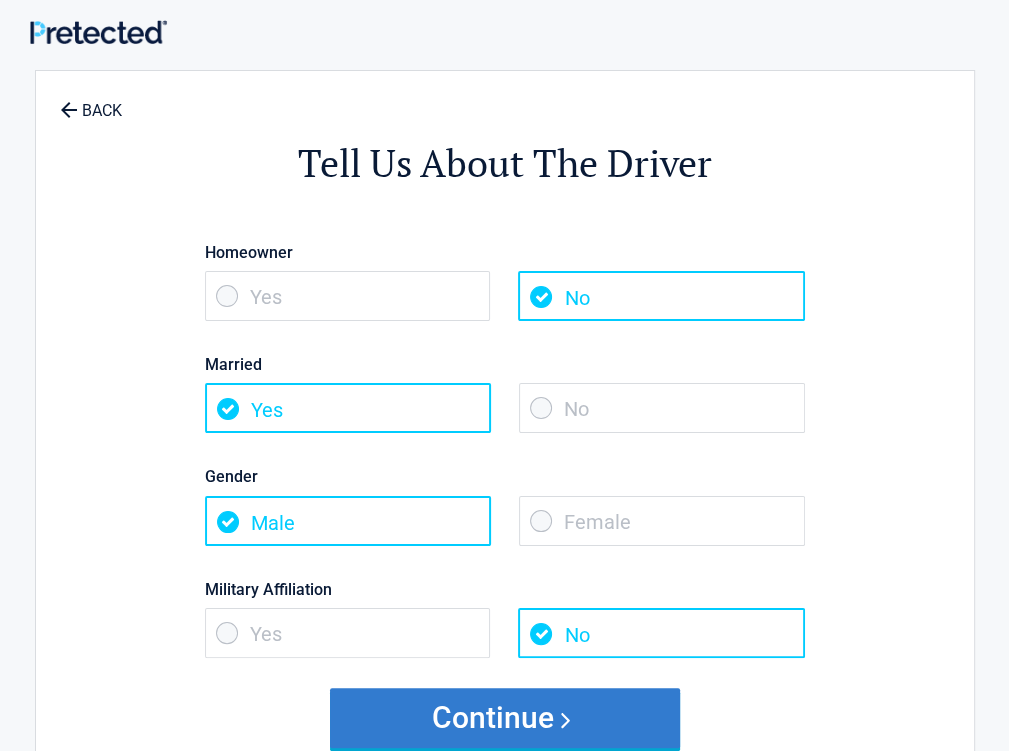 drag, startPoint x: 658, startPoint y: 704, endPoint x: 724, endPoint y: 721, distance: 68.154236 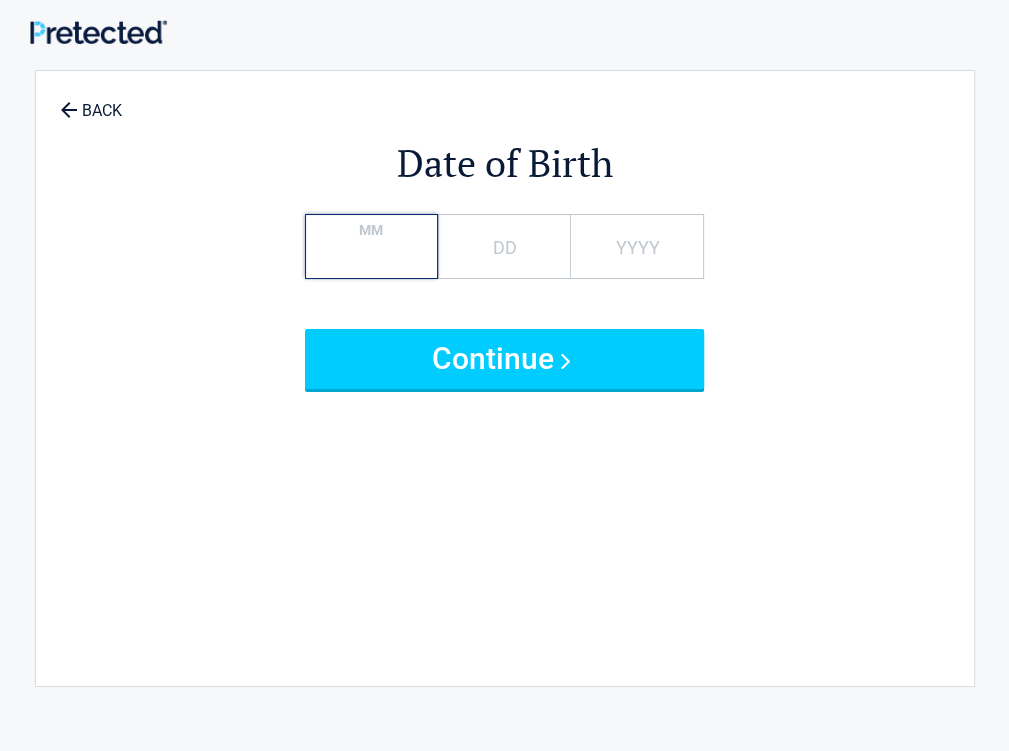 type on "**" 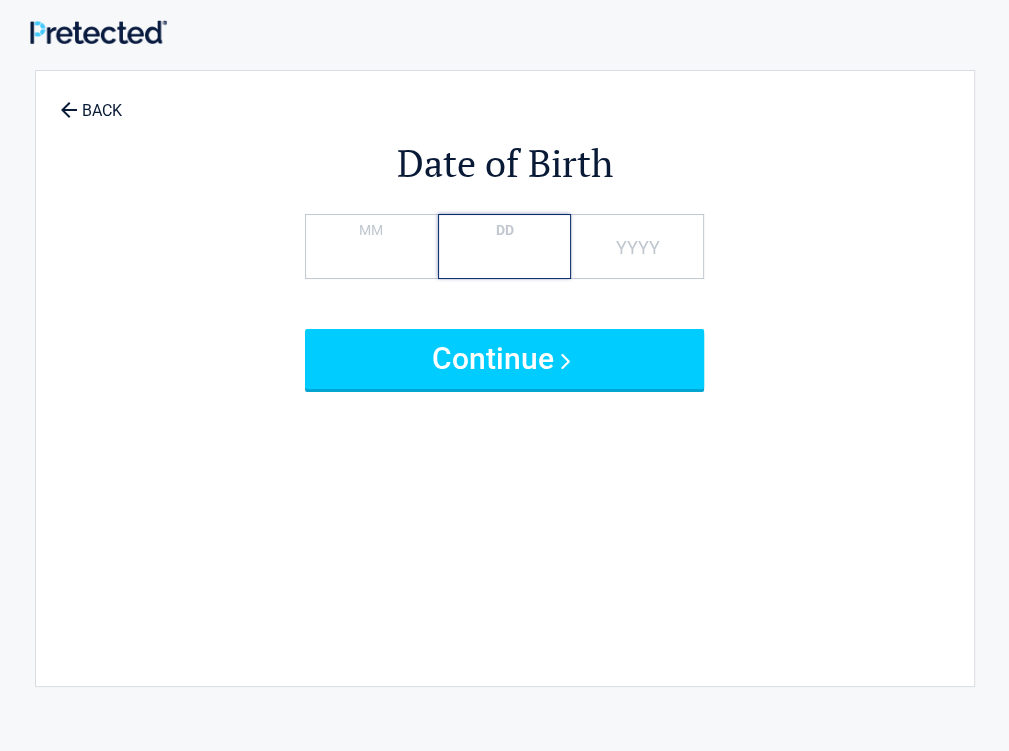type on "**" 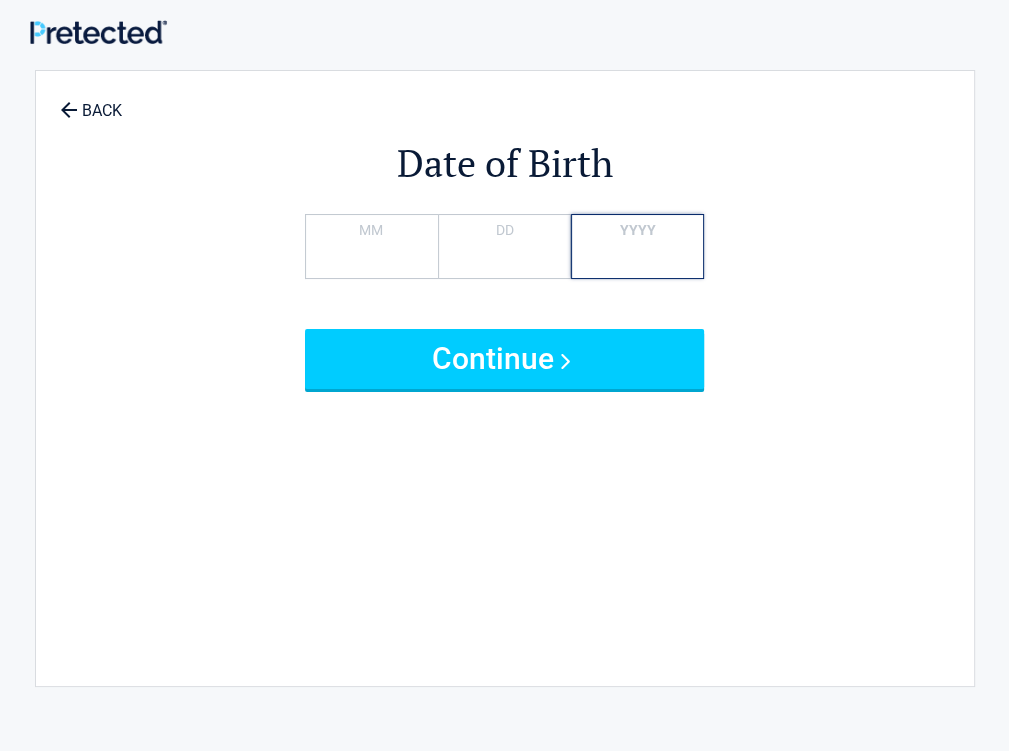 type on "****" 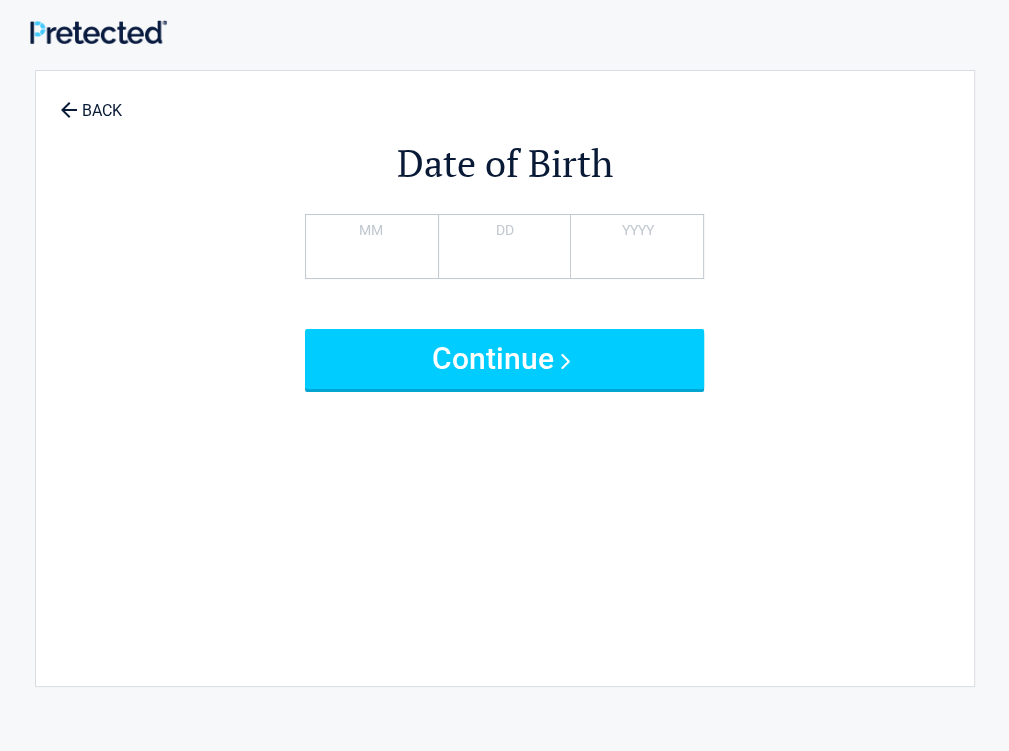 type 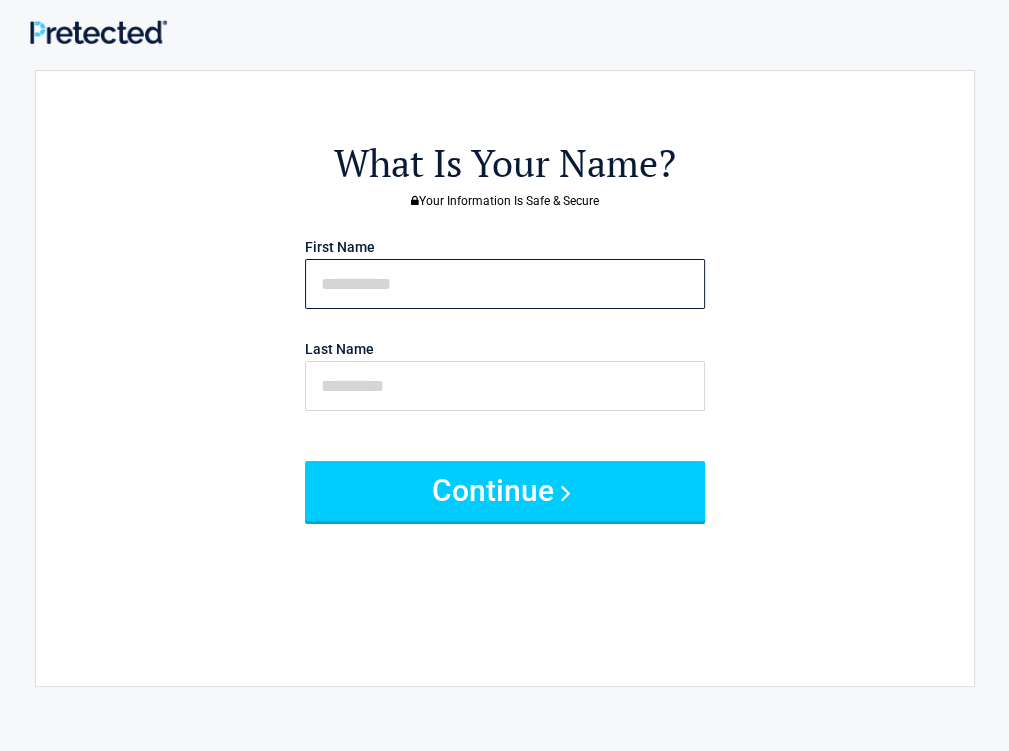 click at bounding box center (505, 284) 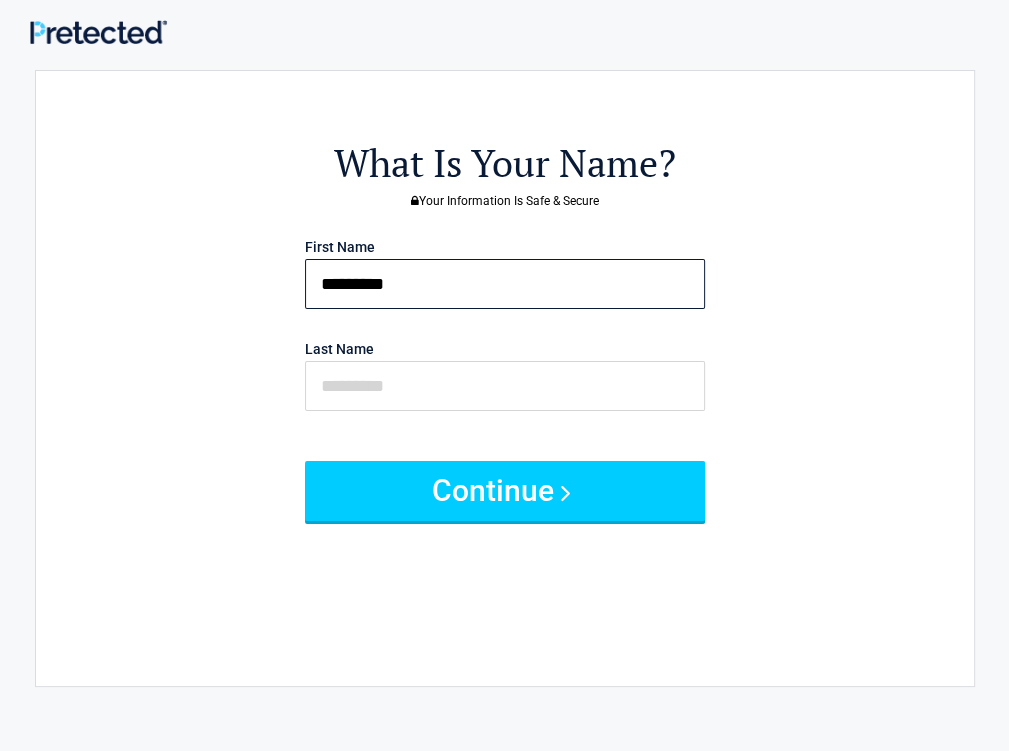 type on "*********" 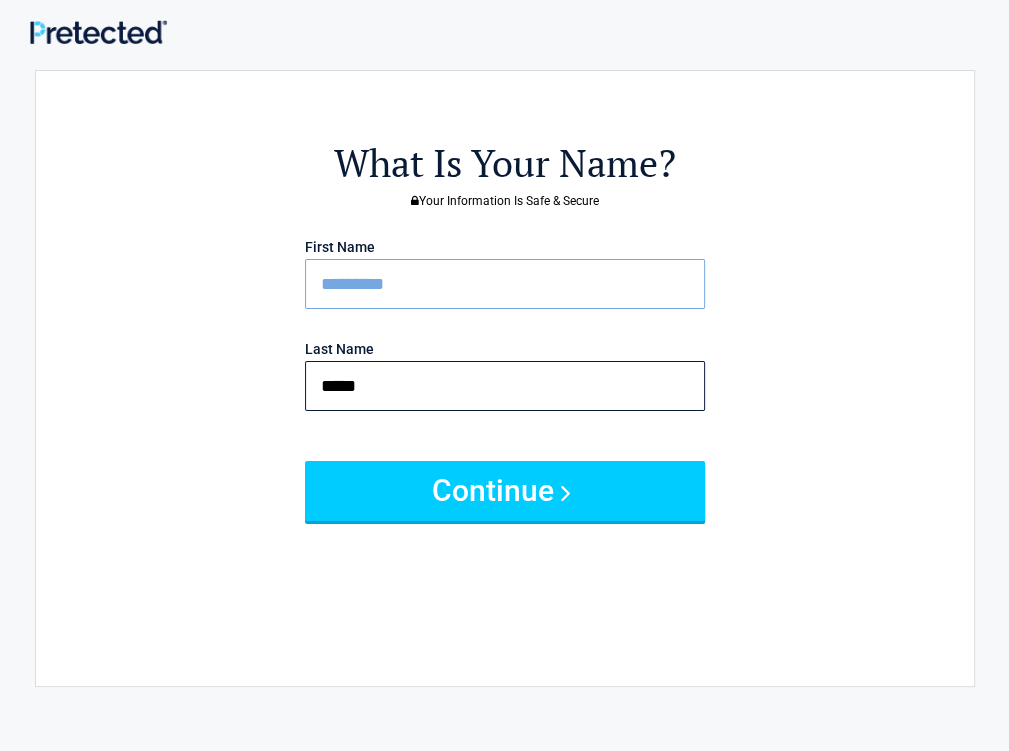 type on "*****" 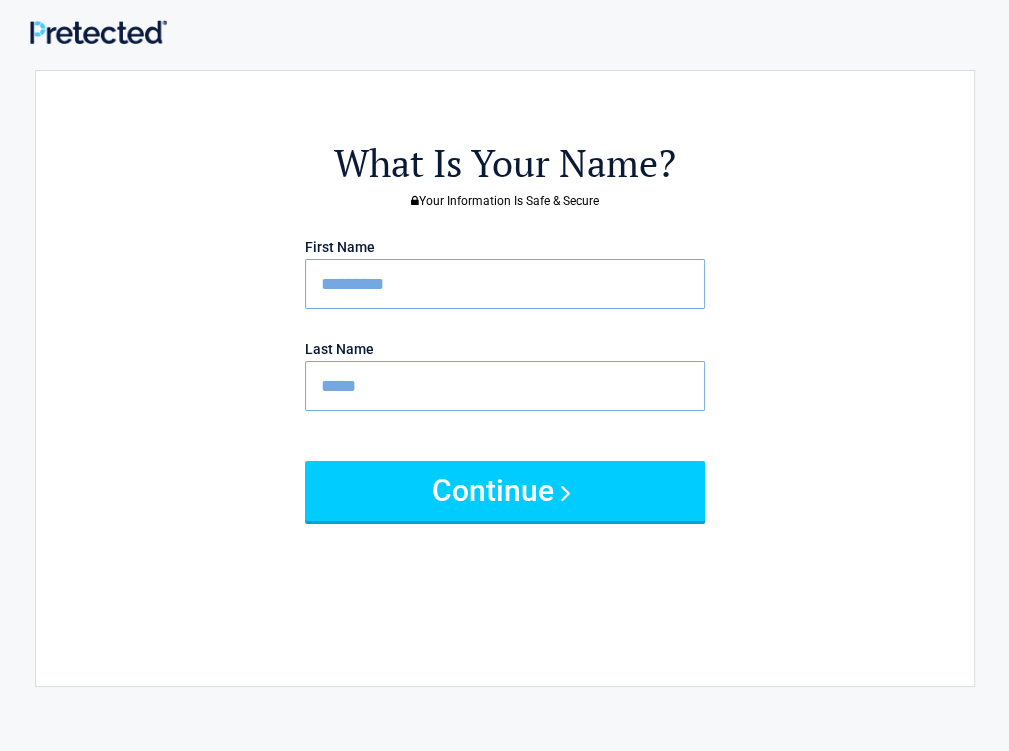 type 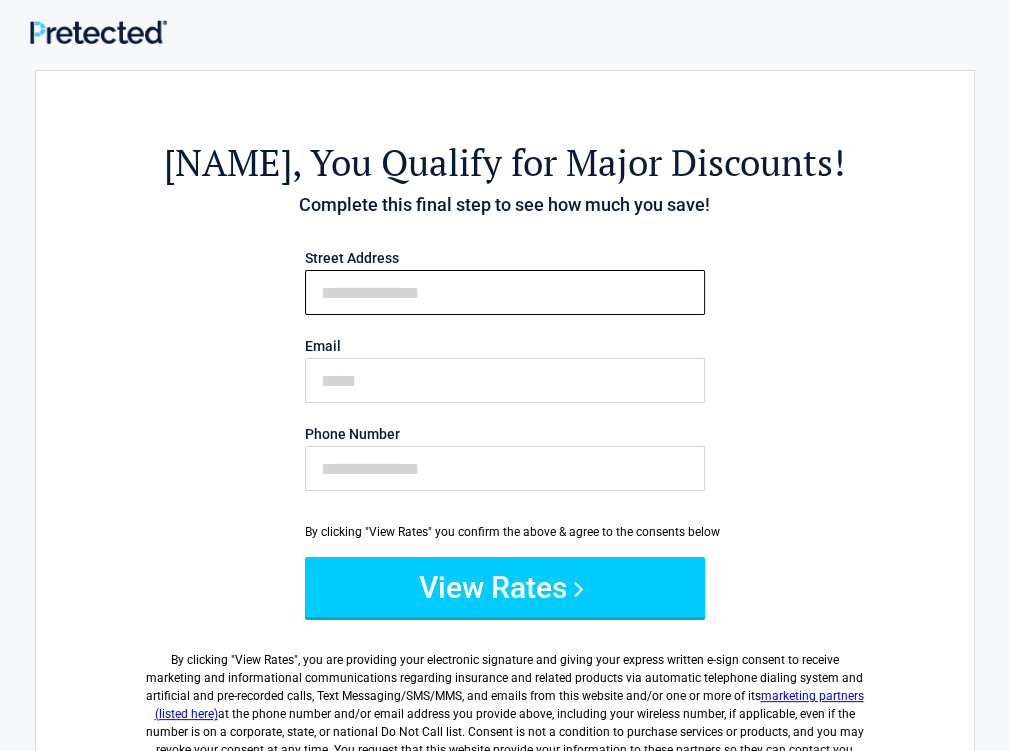 click on "First Name" at bounding box center (505, 292) 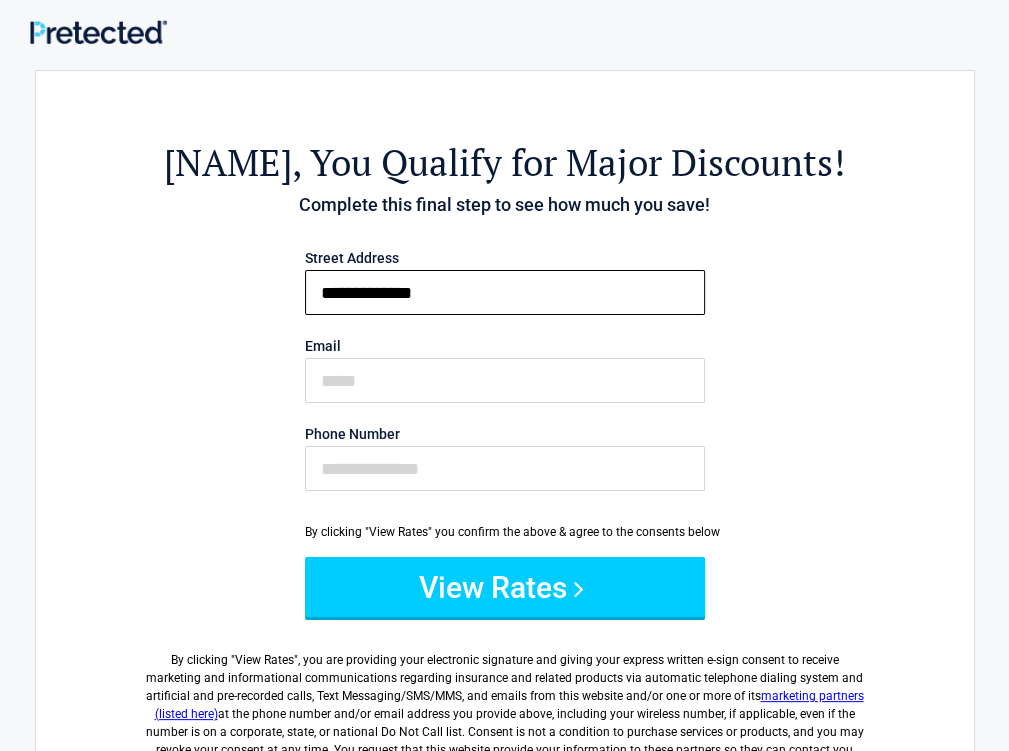 type on "**********" 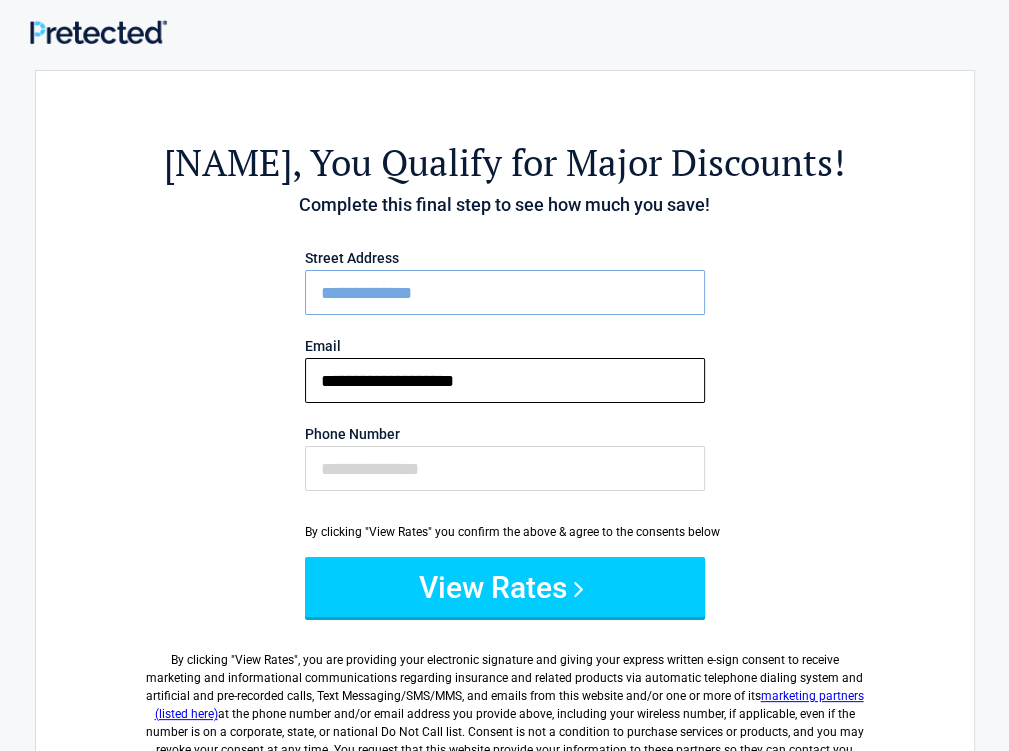 type on "**********" 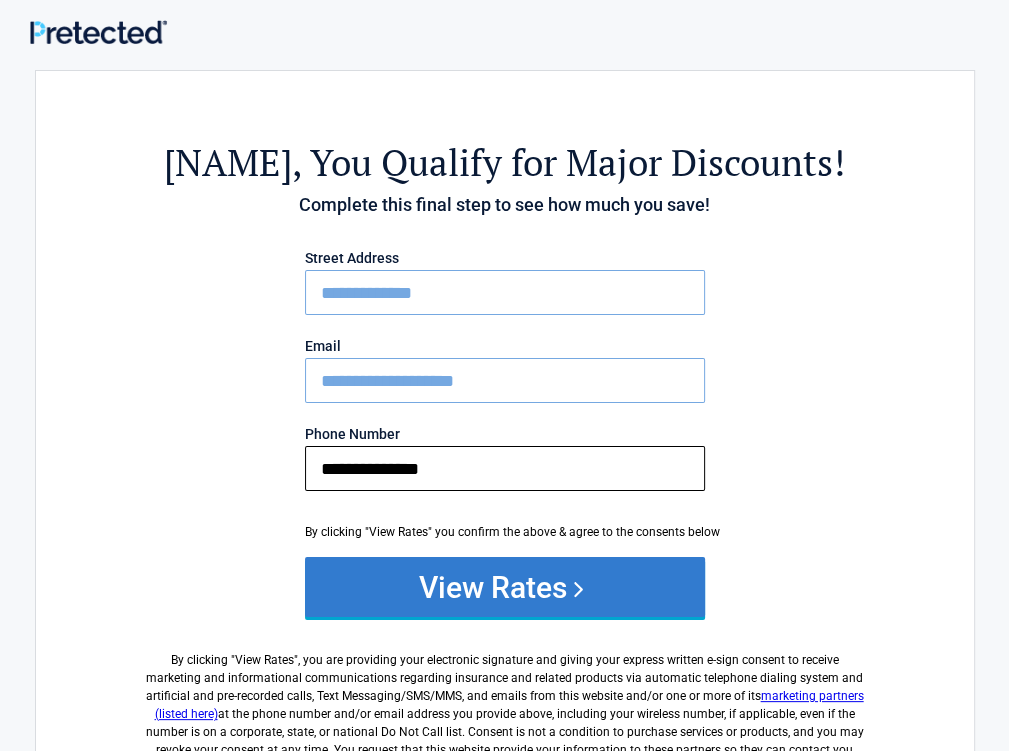 type on "**********" 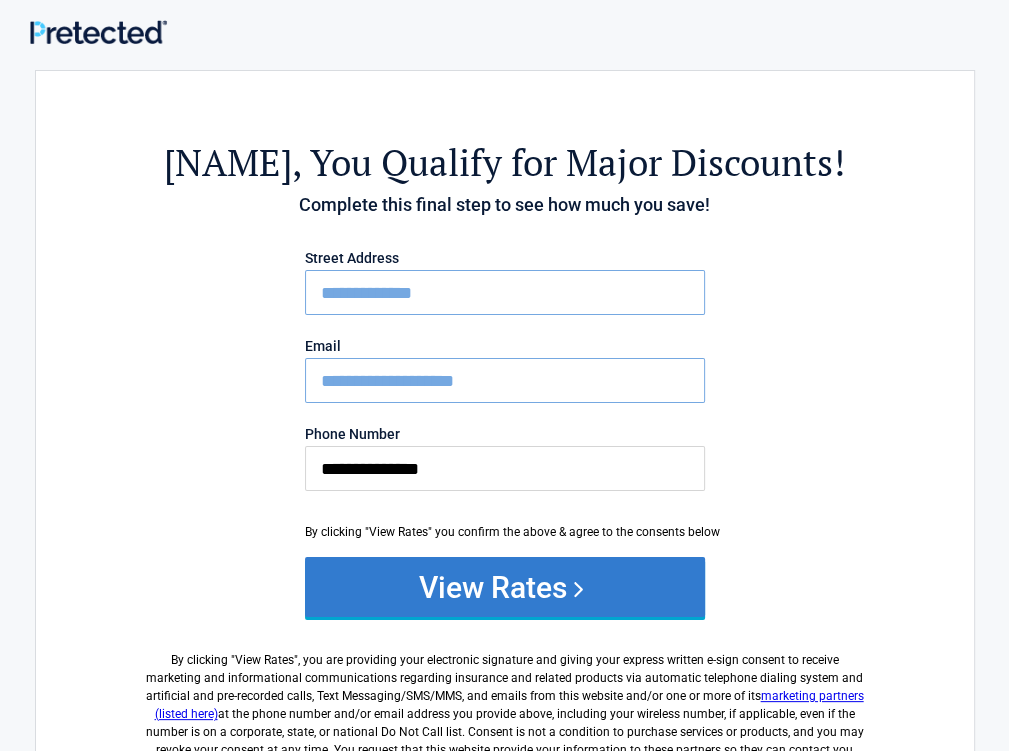 click on "View Rates" at bounding box center [505, 587] 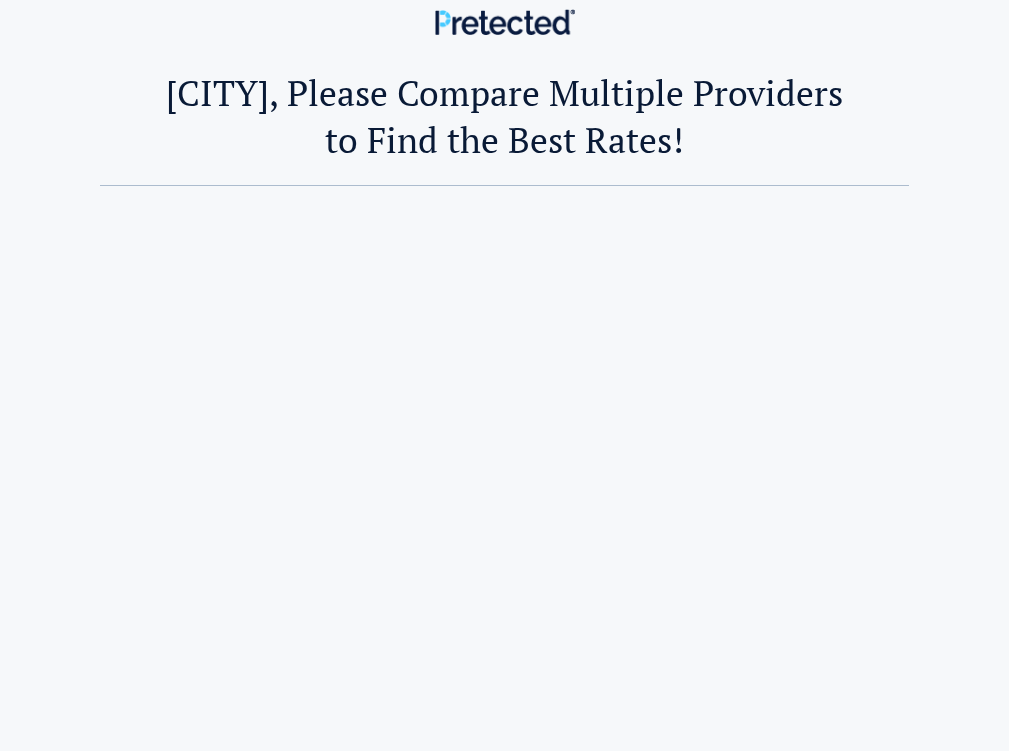 scroll, scrollTop: 0, scrollLeft: 0, axis: both 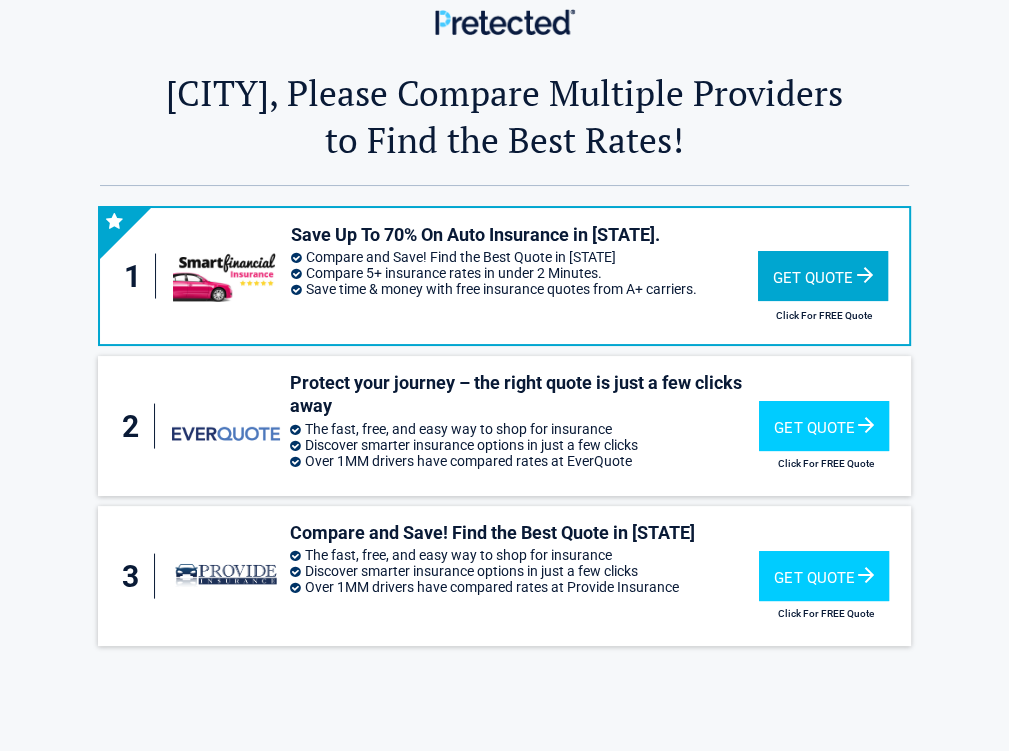 drag, startPoint x: 927, startPoint y: 301, endPoint x: 970, endPoint y: 297, distance: 43.185646 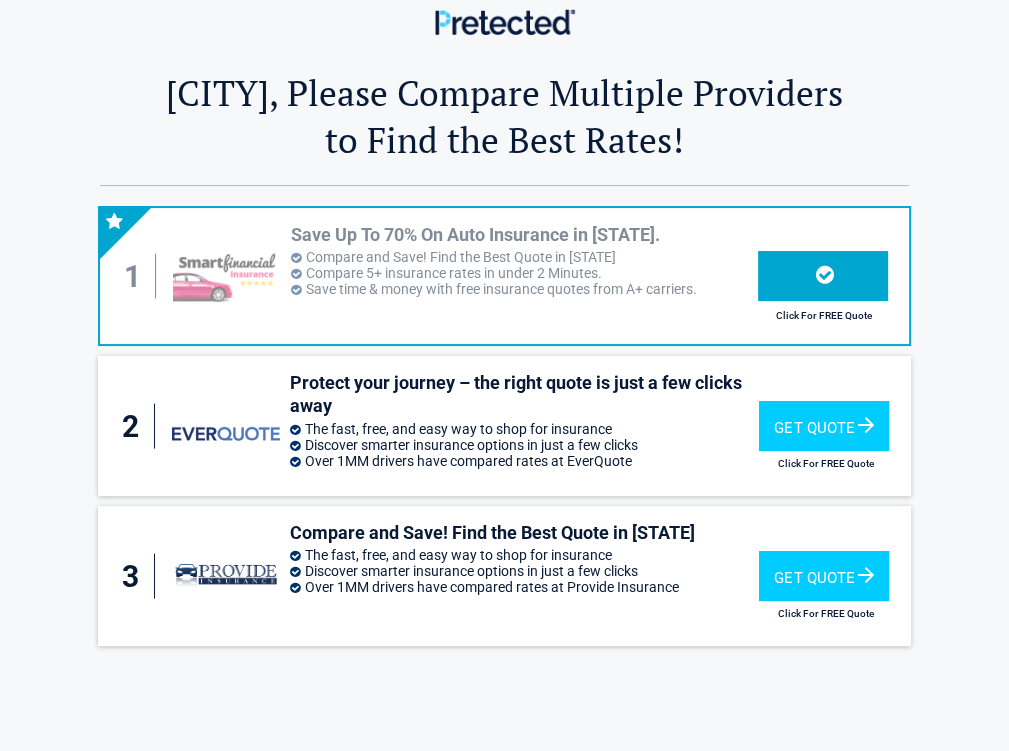 click at bounding box center (823, 276) 